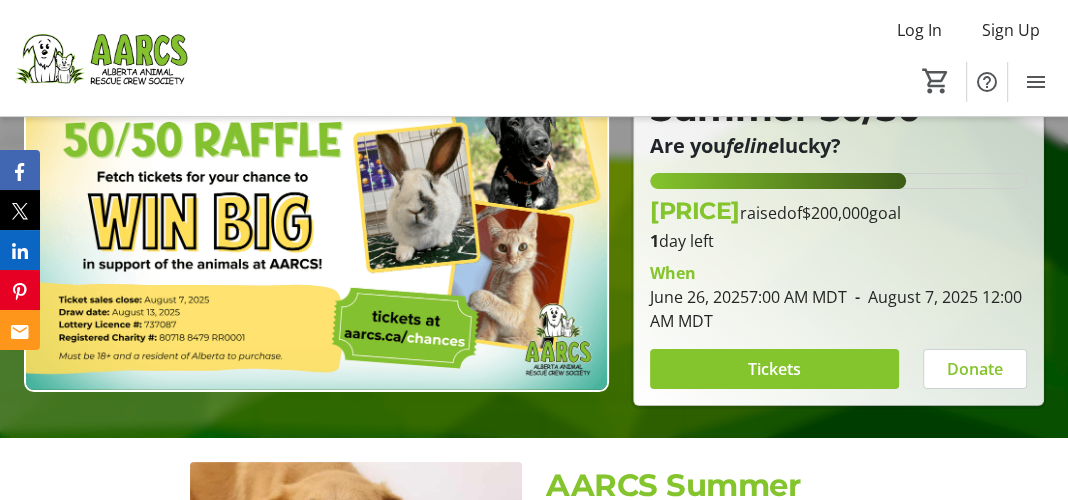scroll, scrollTop: 200, scrollLeft: 0, axis: vertical 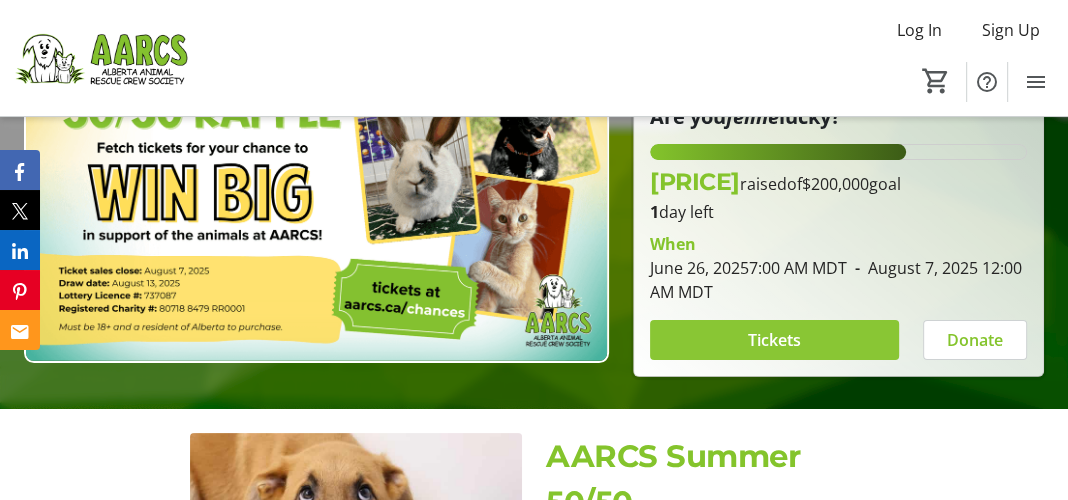 click on "Tickets" at bounding box center (774, 340) 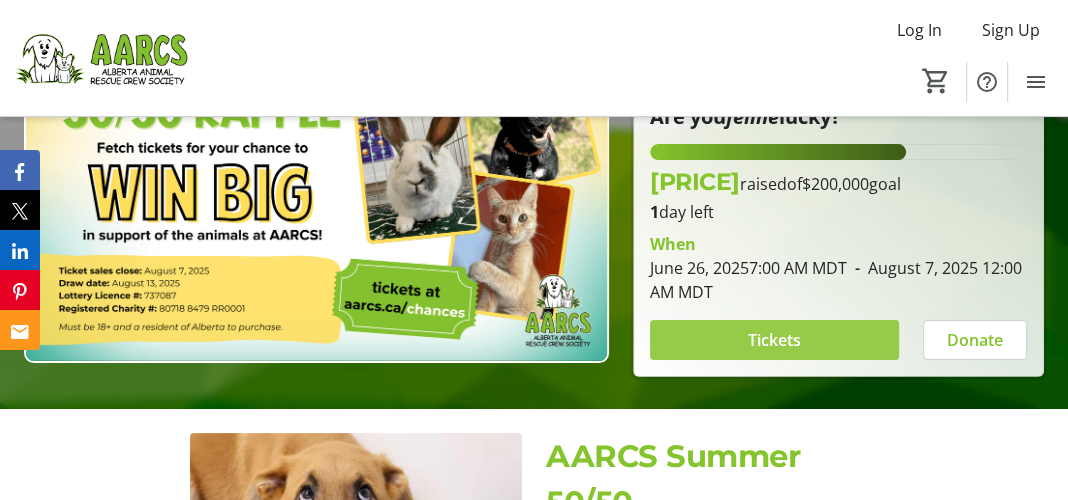 scroll, scrollTop: 0, scrollLeft: 0, axis: both 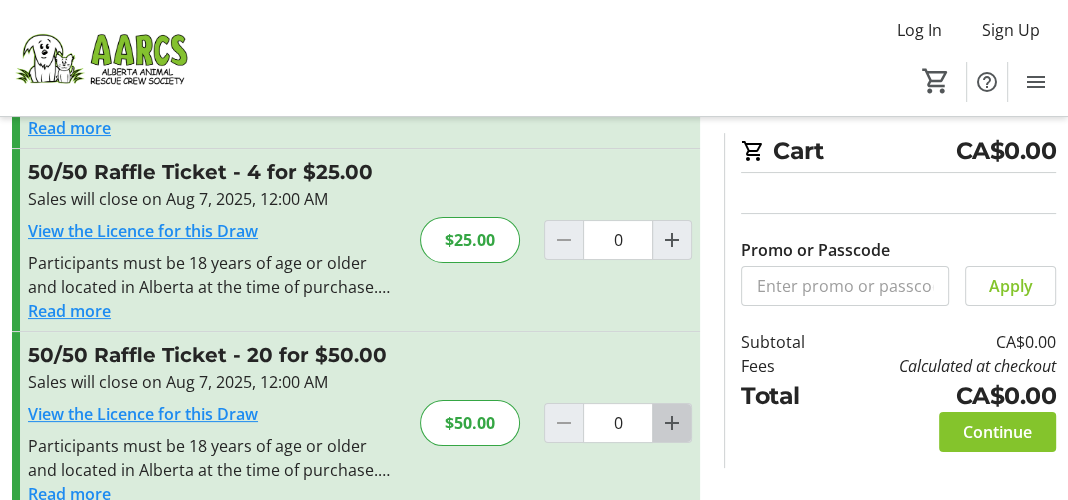 click 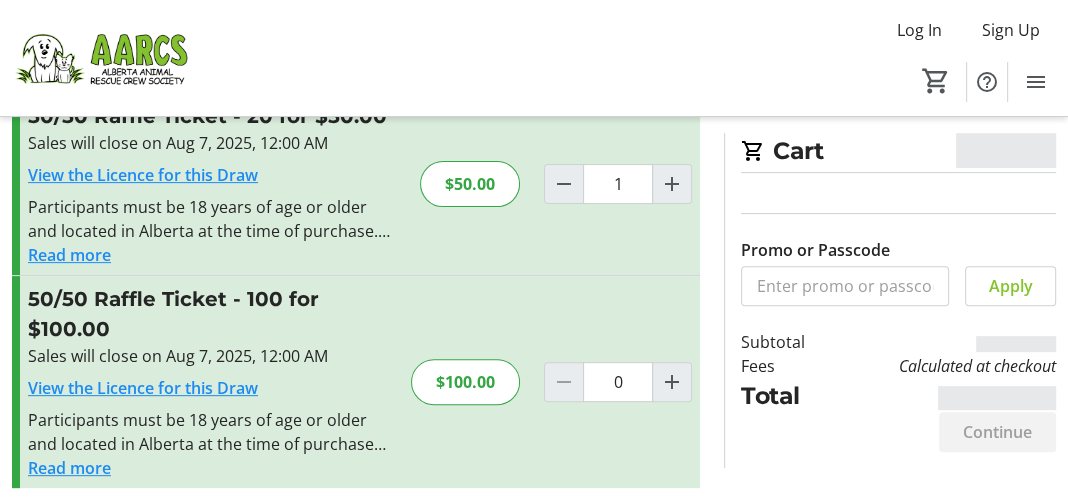 scroll, scrollTop: 448, scrollLeft: 0, axis: vertical 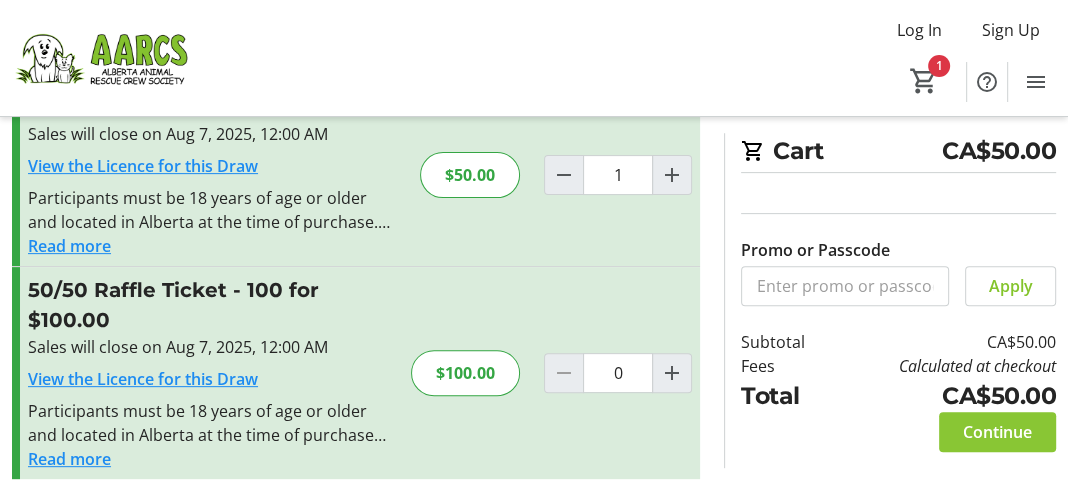 click on "Continue" 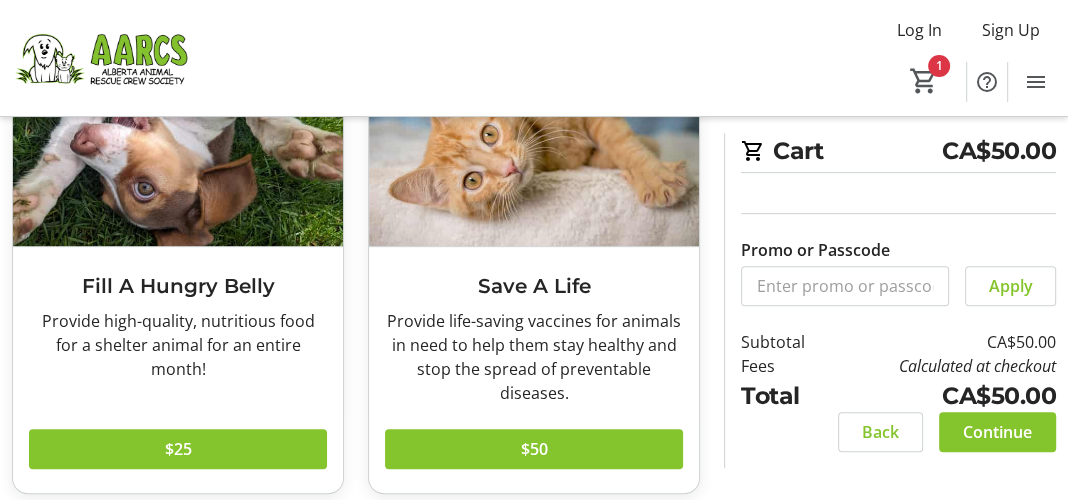 scroll, scrollTop: 615, scrollLeft: 0, axis: vertical 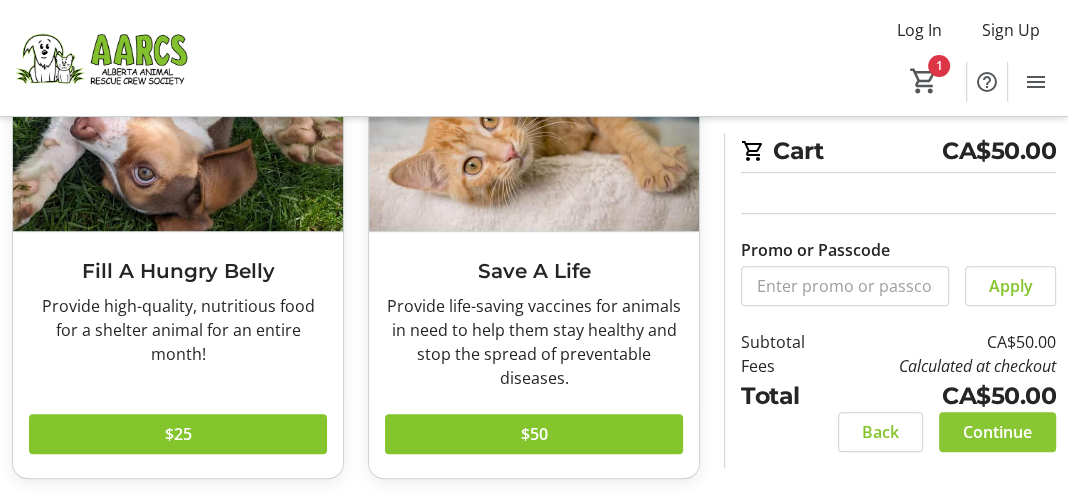 click on "Continue" 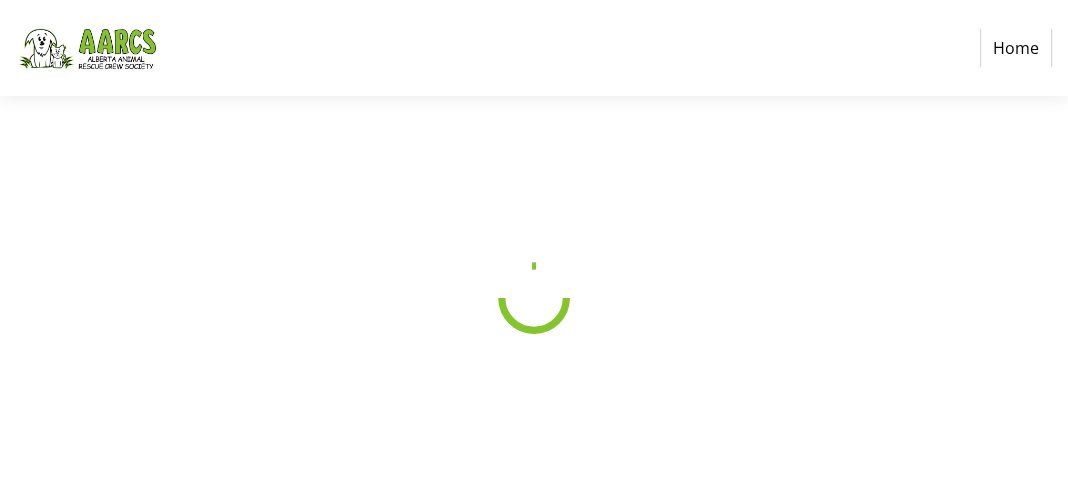 scroll, scrollTop: 0, scrollLeft: 0, axis: both 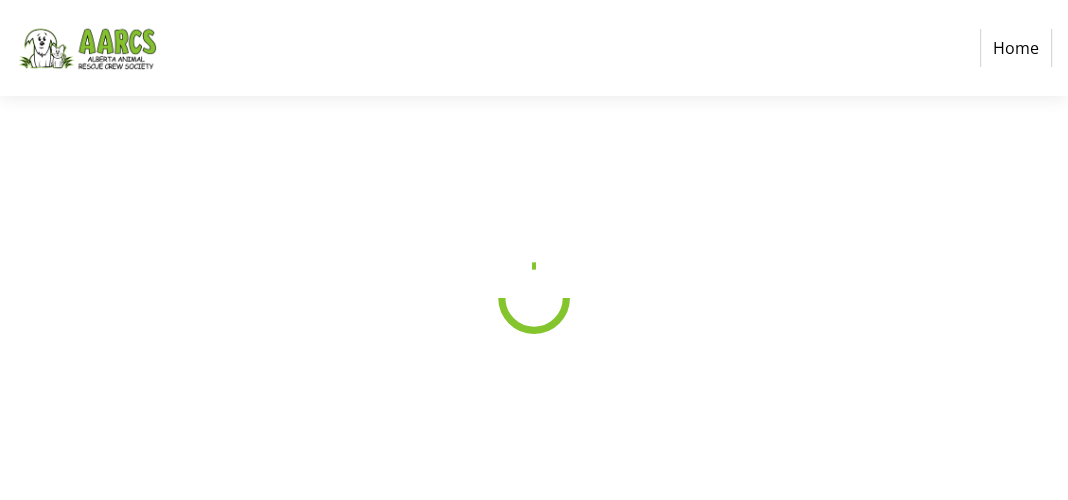 select on "CA" 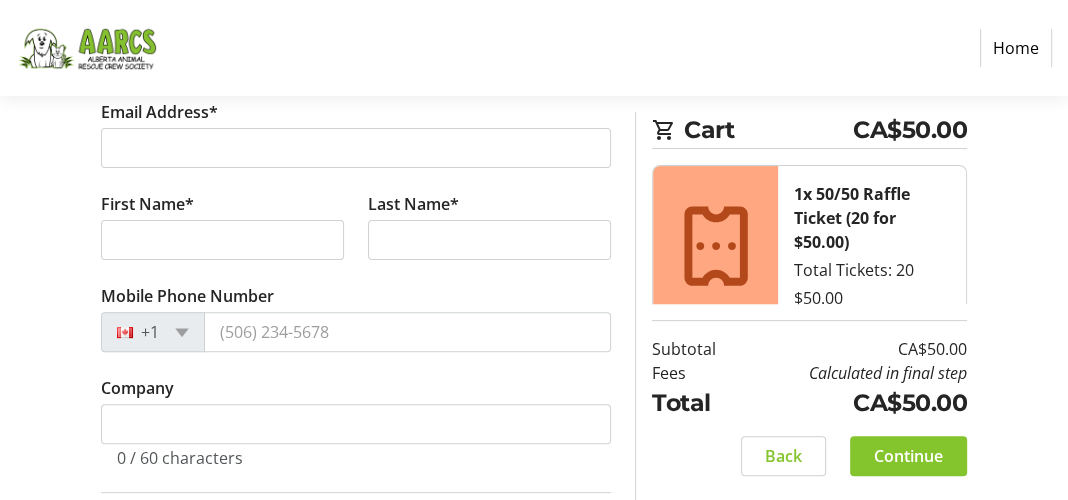 scroll, scrollTop: 300, scrollLeft: 0, axis: vertical 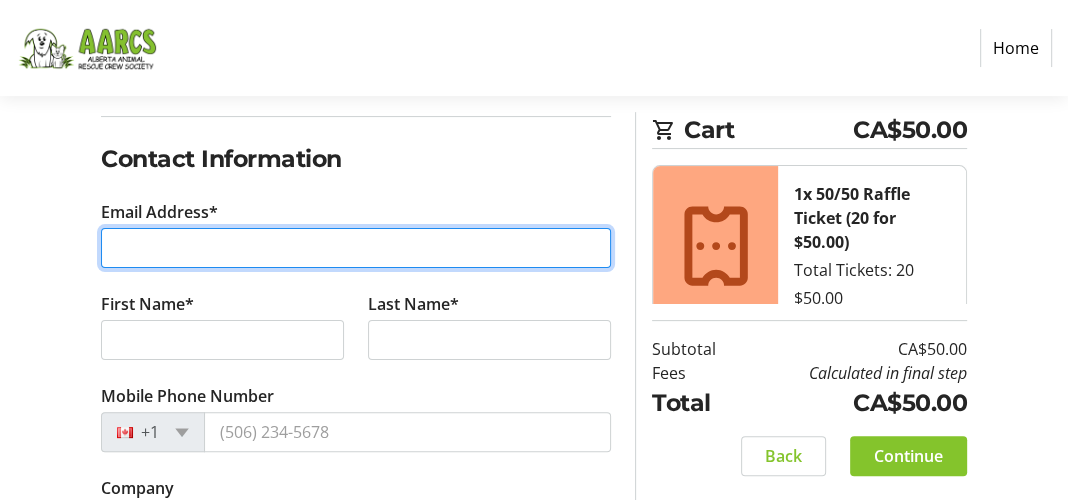 click on "Email Address*" at bounding box center (356, 248) 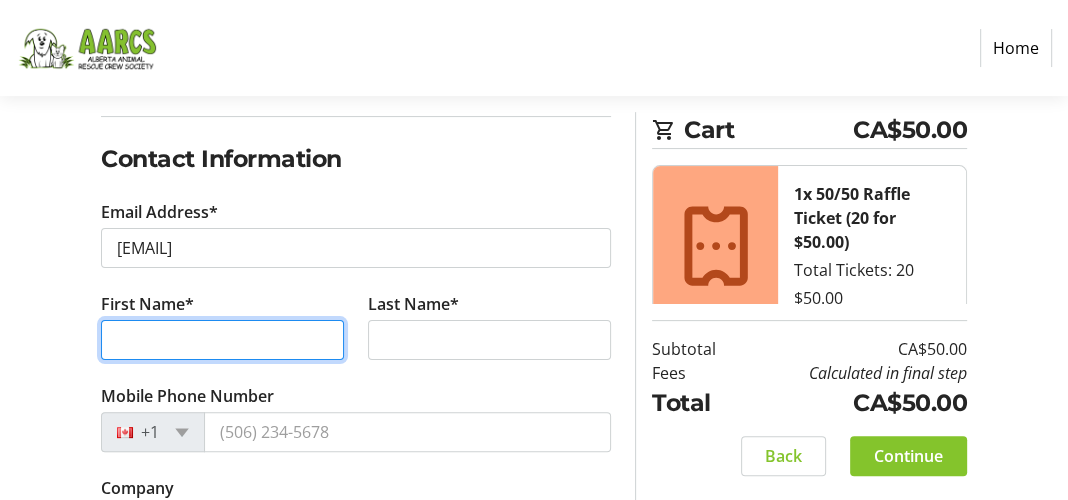 type on "[FIRST_NAME]" 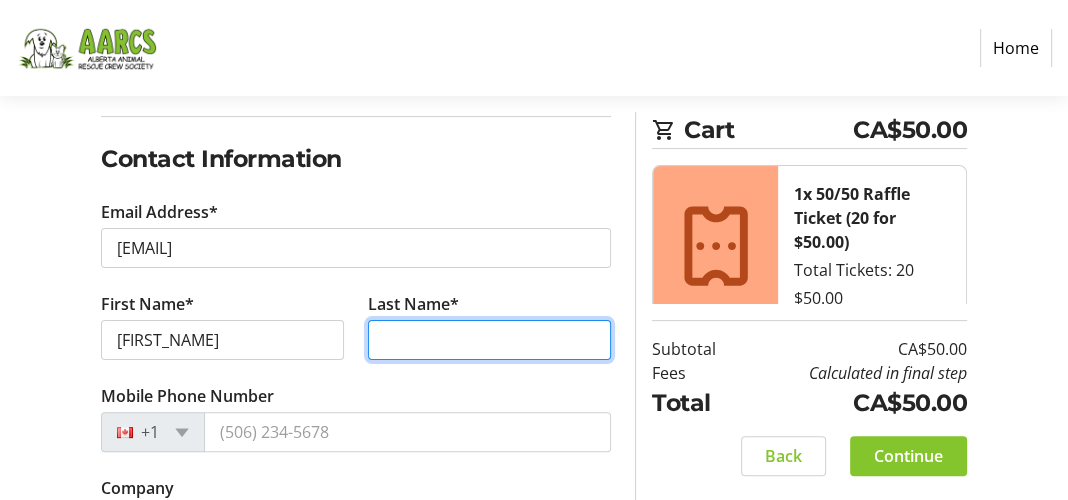 type on "[LAST_NAME]" 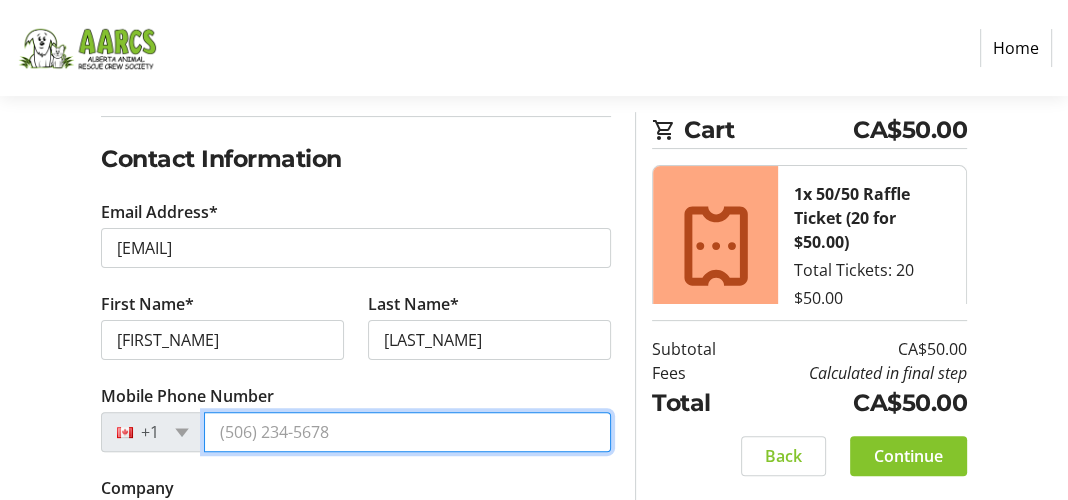 type on "[PHONE]" 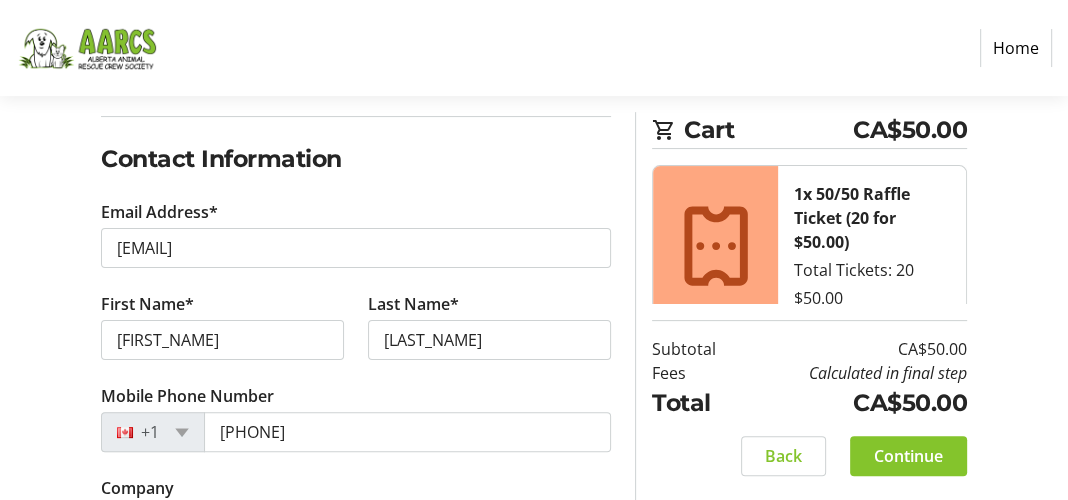type on "Community Natural Foods" 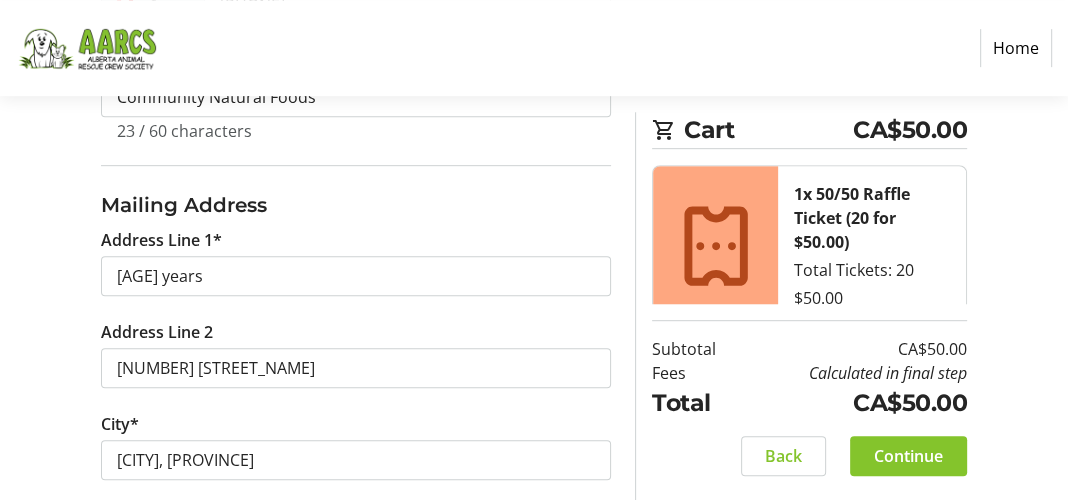 scroll, scrollTop: 700, scrollLeft: 0, axis: vertical 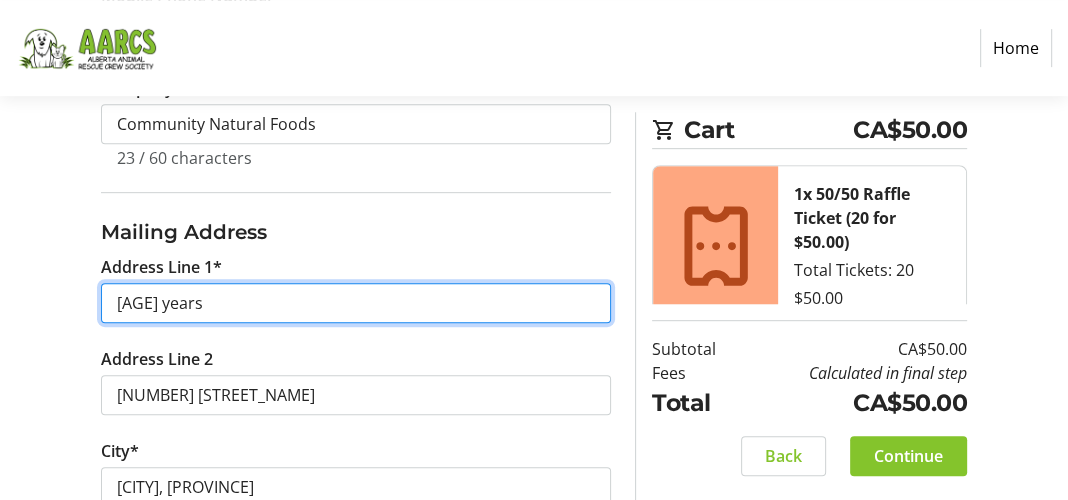 click on "[AGE] years" at bounding box center (356, 303) 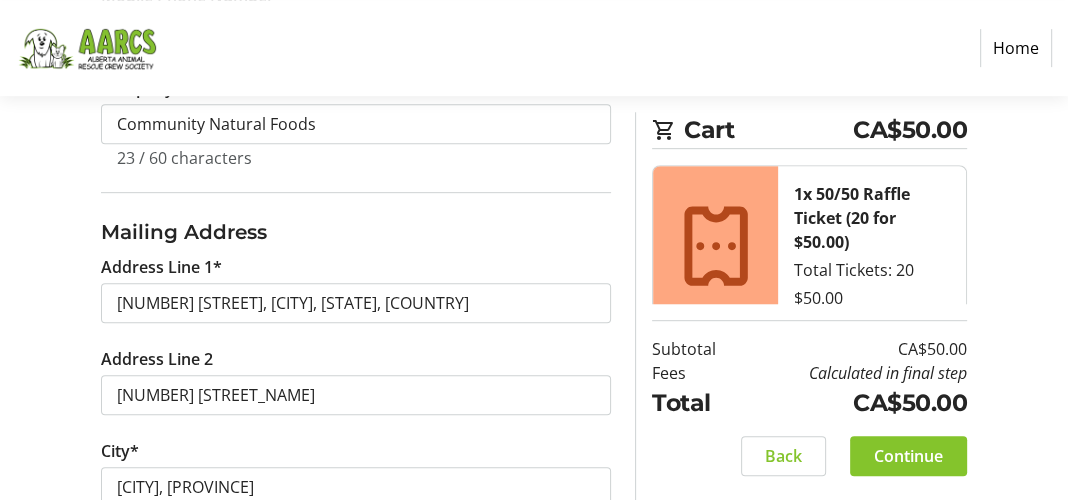 type on "[NUMBER] [STREET_NAME]" 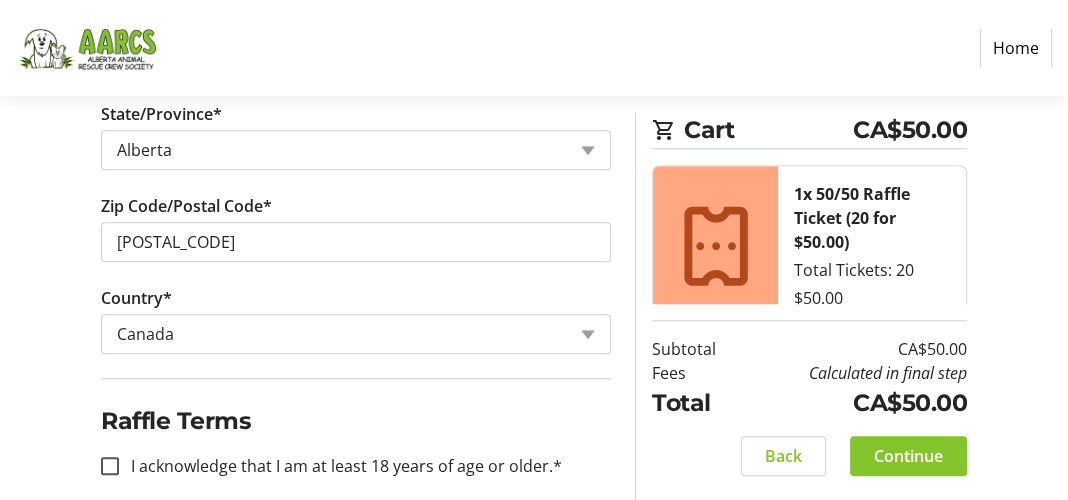 scroll, scrollTop: 1144, scrollLeft: 0, axis: vertical 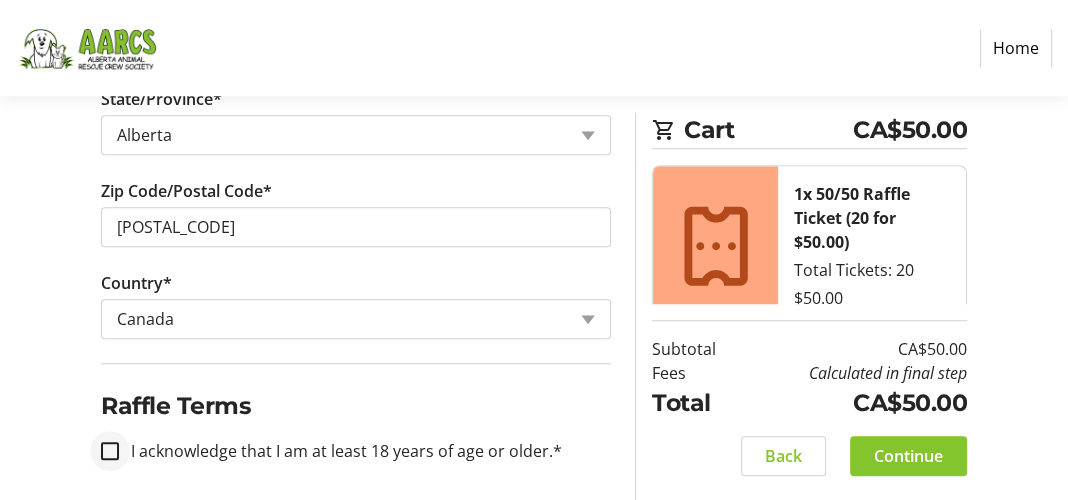 click at bounding box center [110, 451] 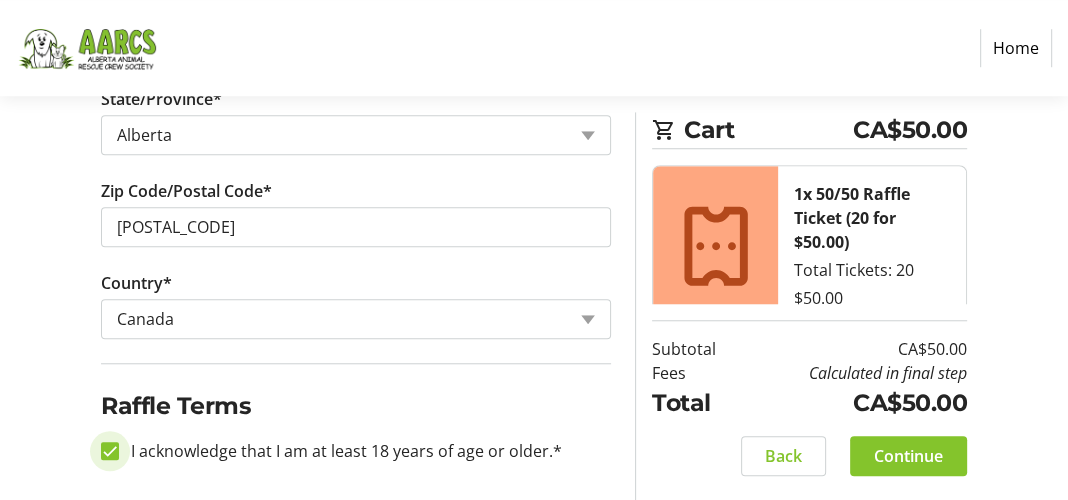 checkbox on "true" 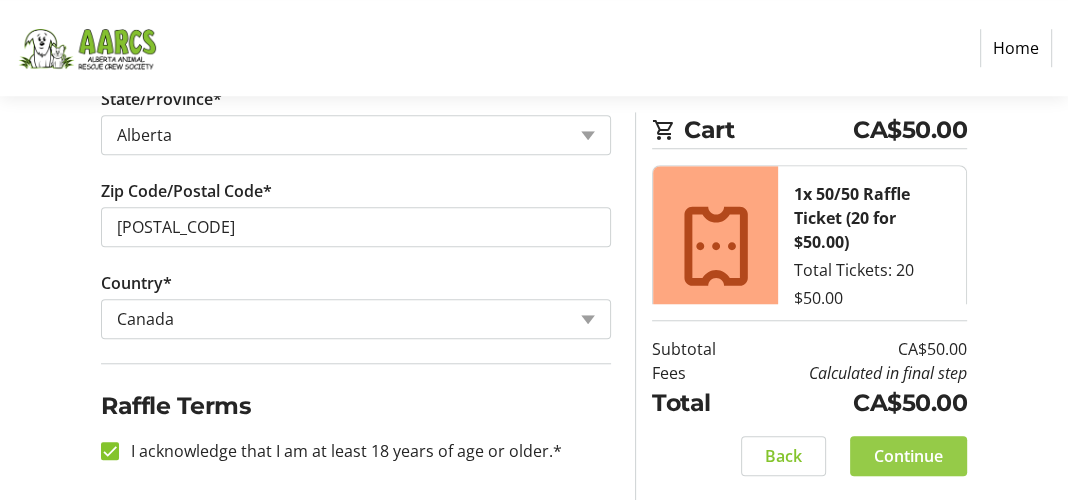 click on "Continue" 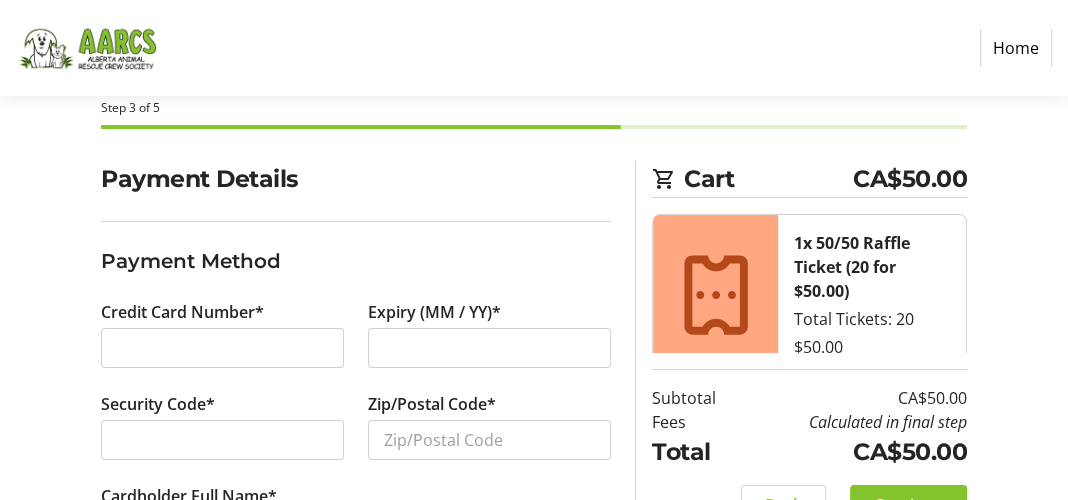 scroll, scrollTop: 195, scrollLeft: 0, axis: vertical 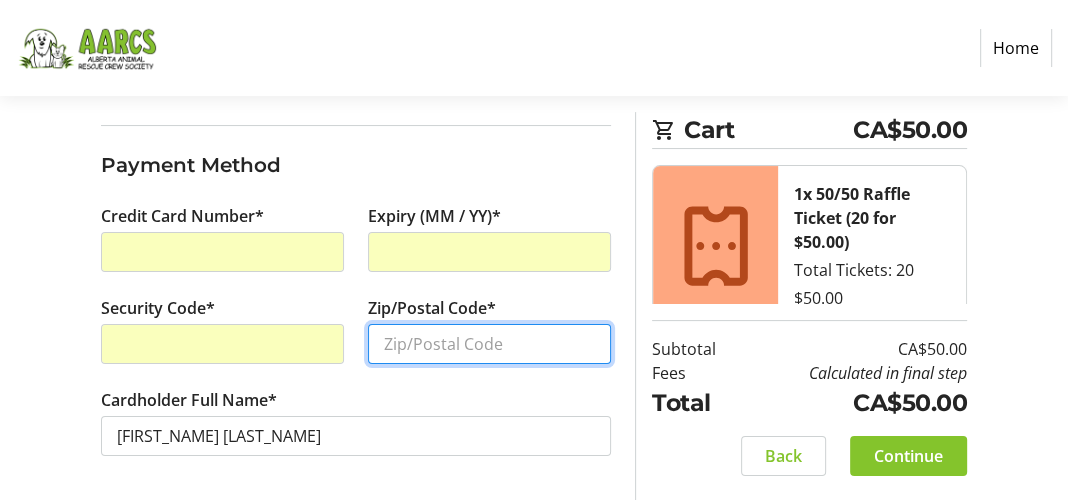click on "Zip/Postal Code*" at bounding box center (489, 344) 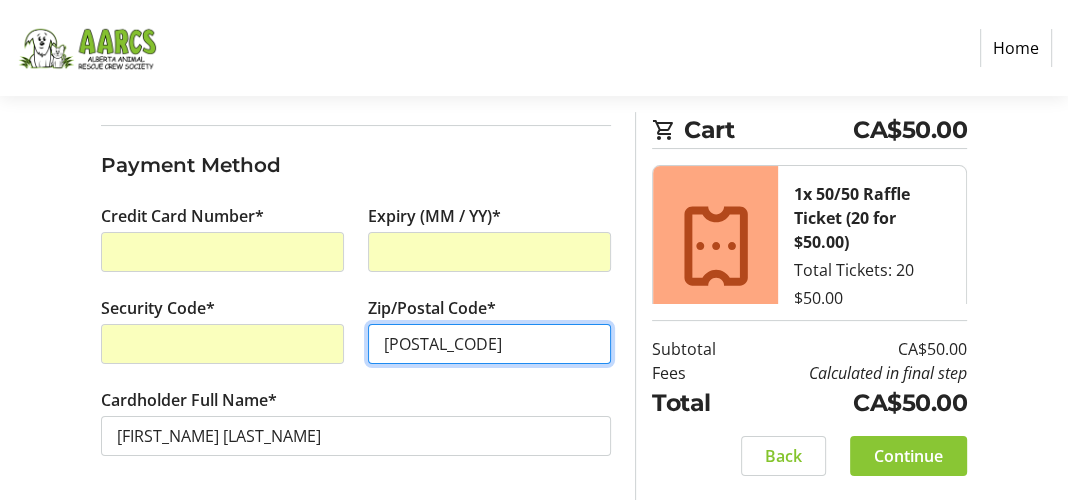 type on "[POSTAL_CODE]" 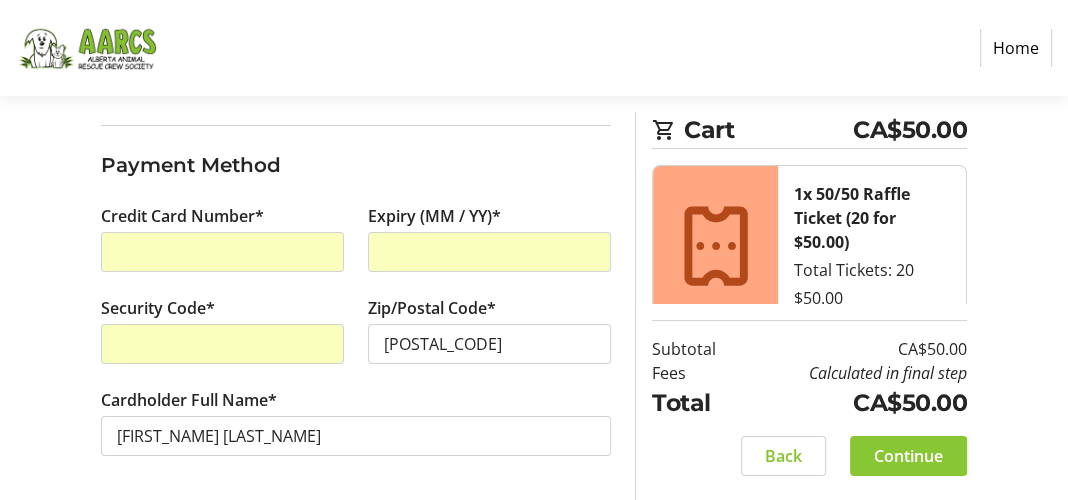 click 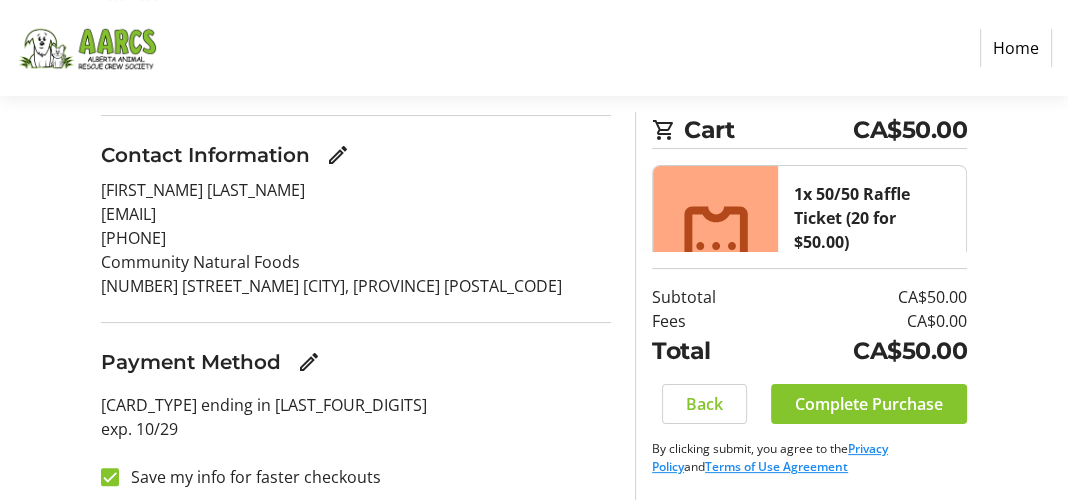scroll, scrollTop: 216, scrollLeft: 0, axis: vertical 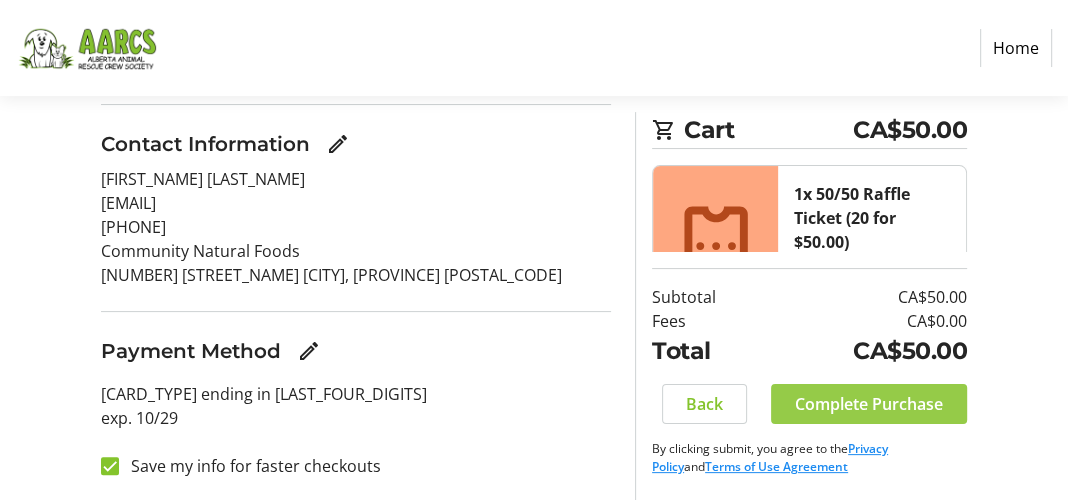 click on "Complete Purchase" 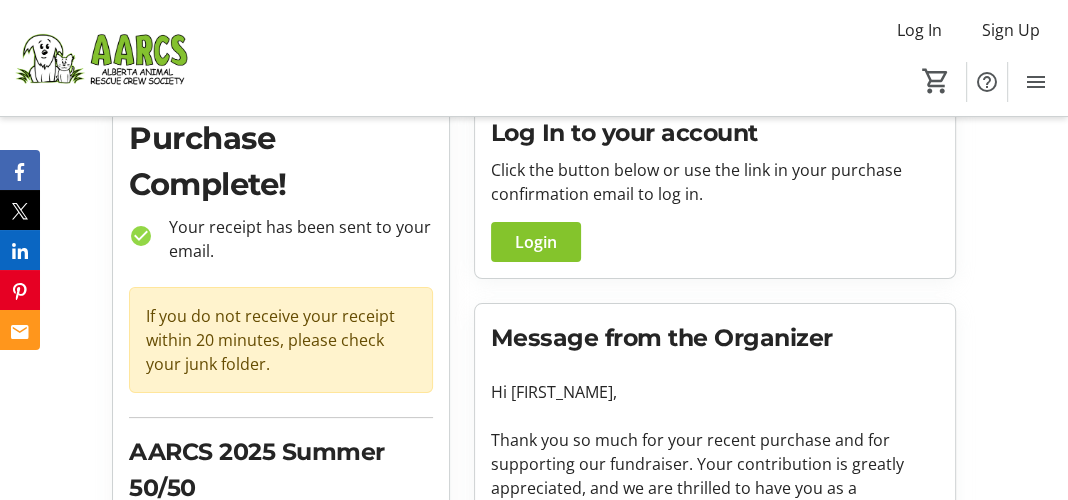 scroll, scrollTop: 0, scrollLeft: 0, axis: both 